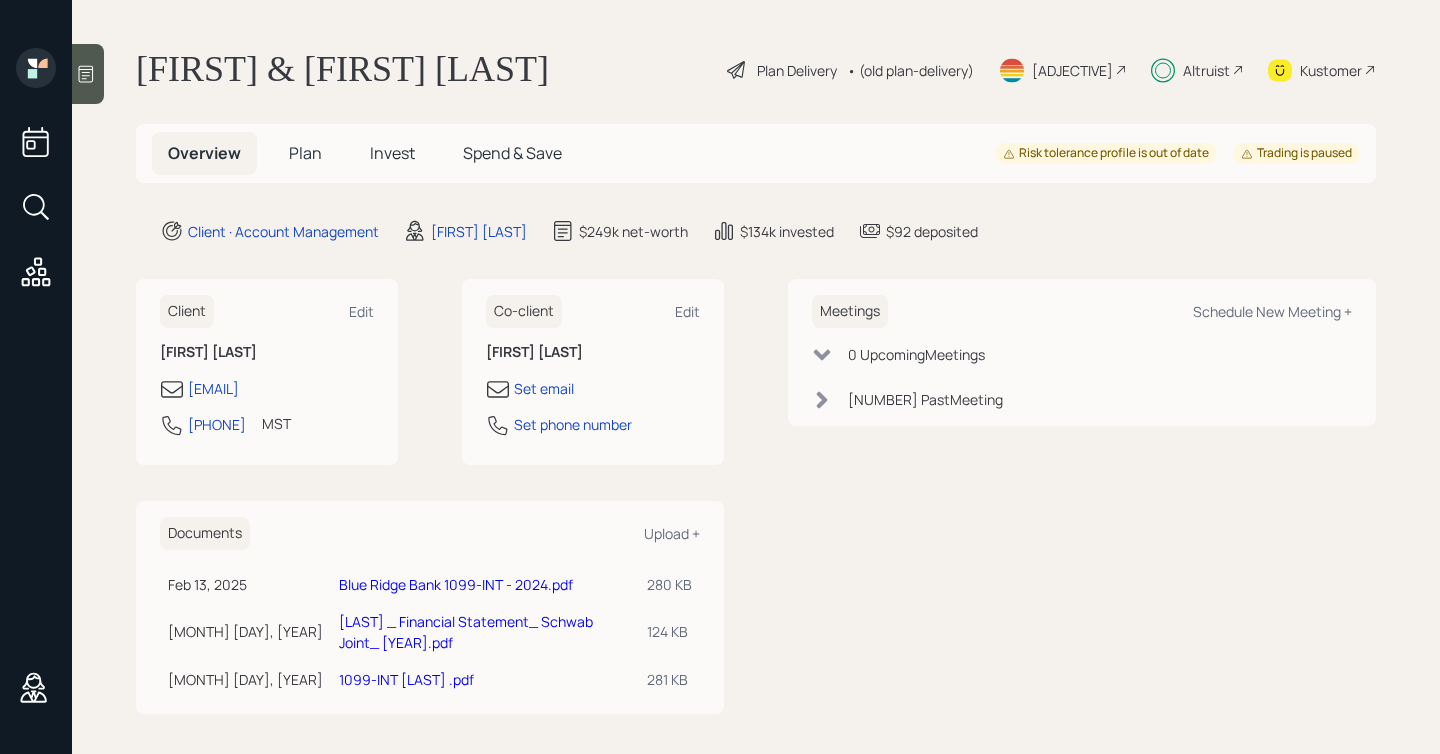 scroll, scrollTop: 0, scrollLeft: 0, axis: both 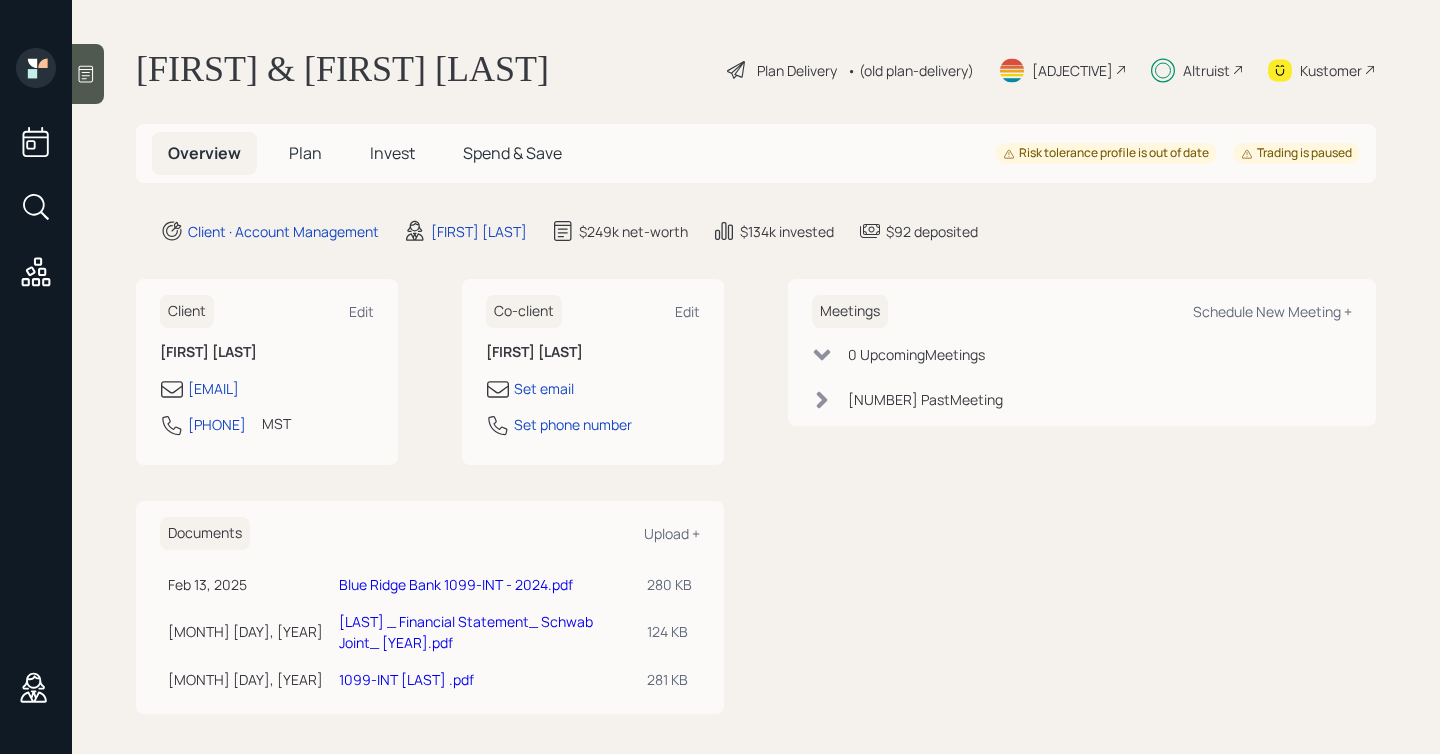 click on "Invest" at bounding box center (305, 153) 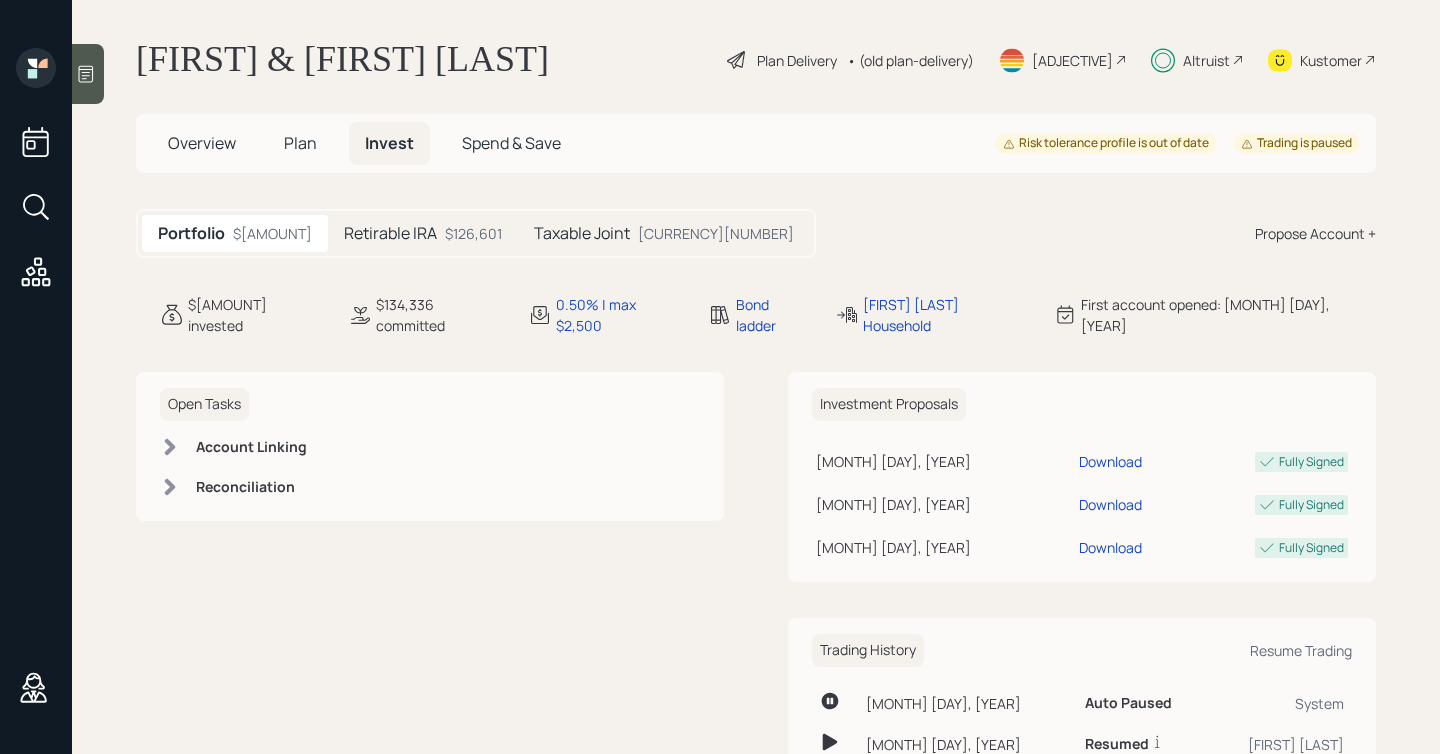 scroll, scrollTop: 14, scrollLeft: 0, axis: vertical 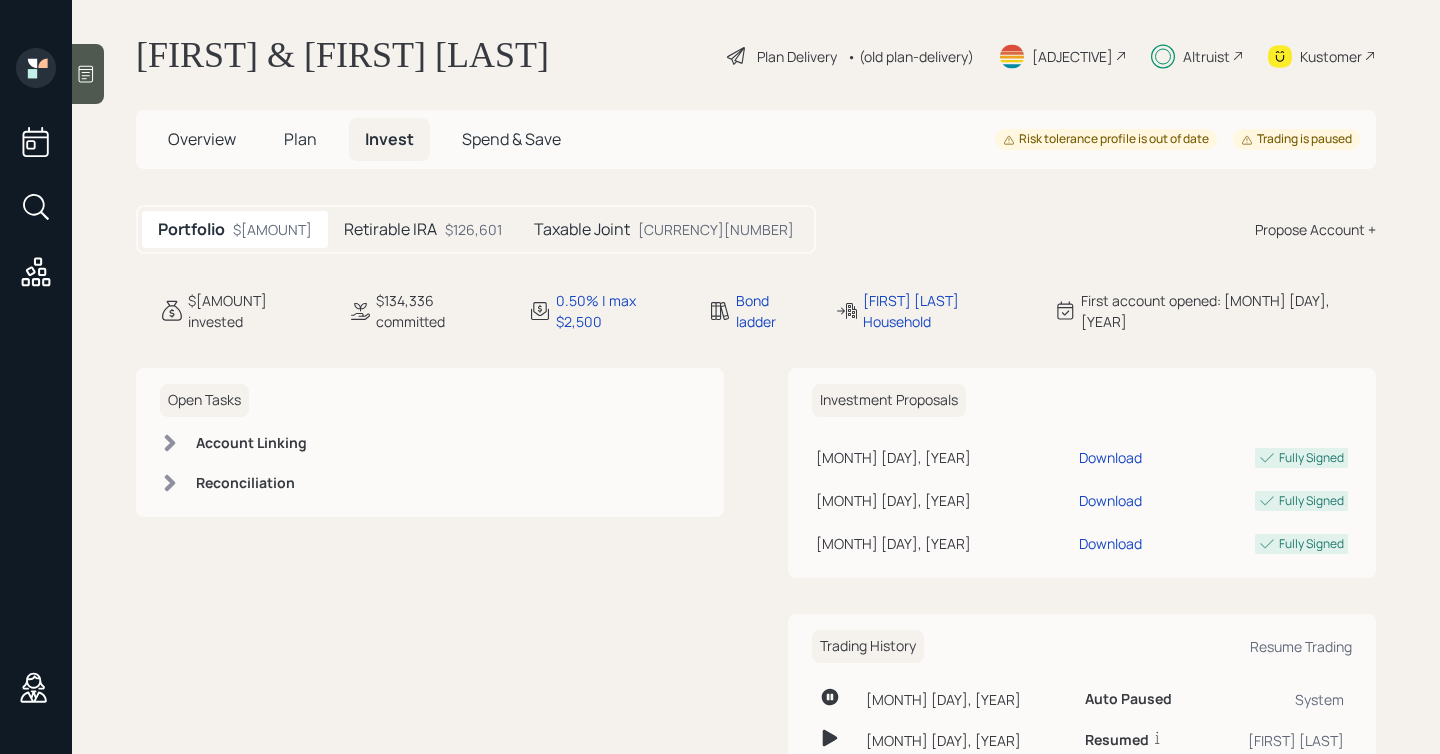 click on "$126,601" at bounding box center (473, 229) 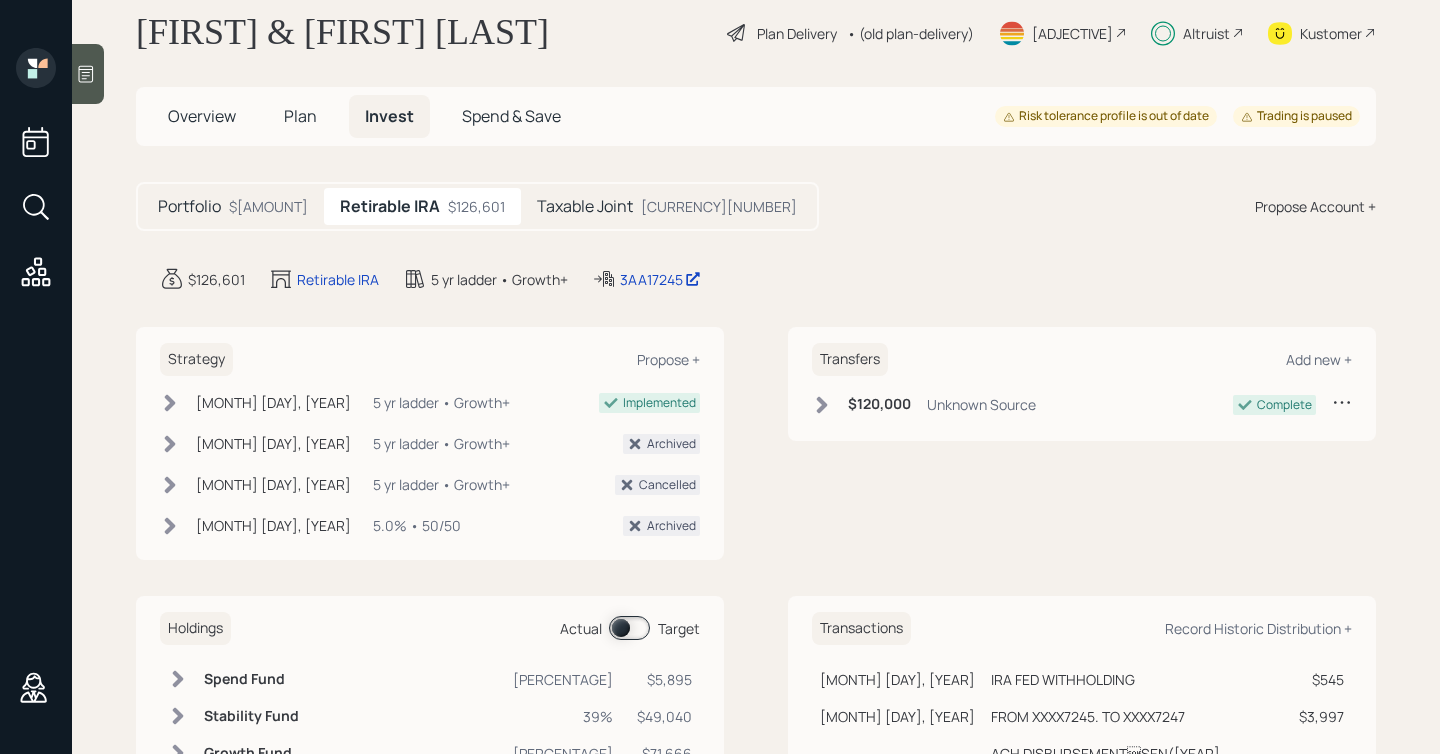 scroll, scrollTop: 49, scrollLeft: 0, axis: vertical 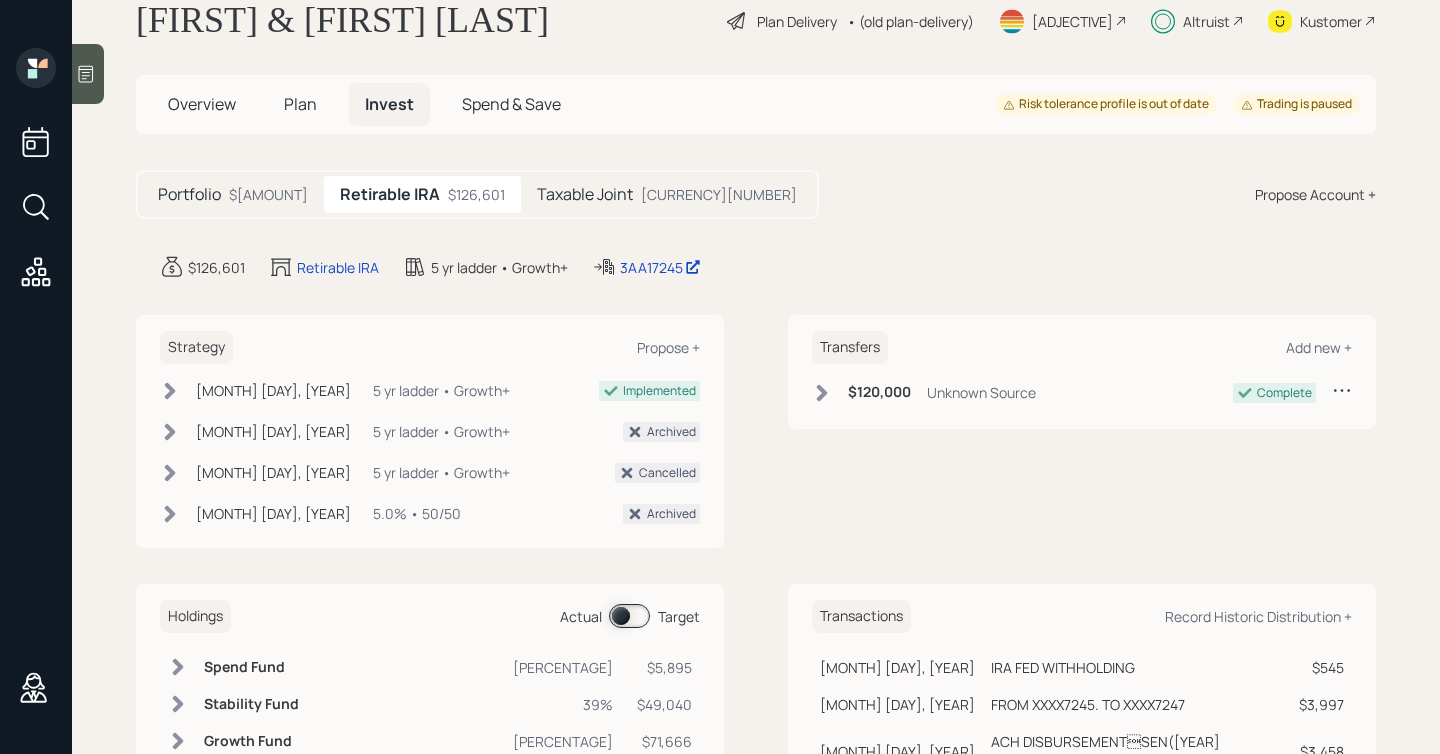 click on "Taxable Joint" at bounding box center [189, 194] 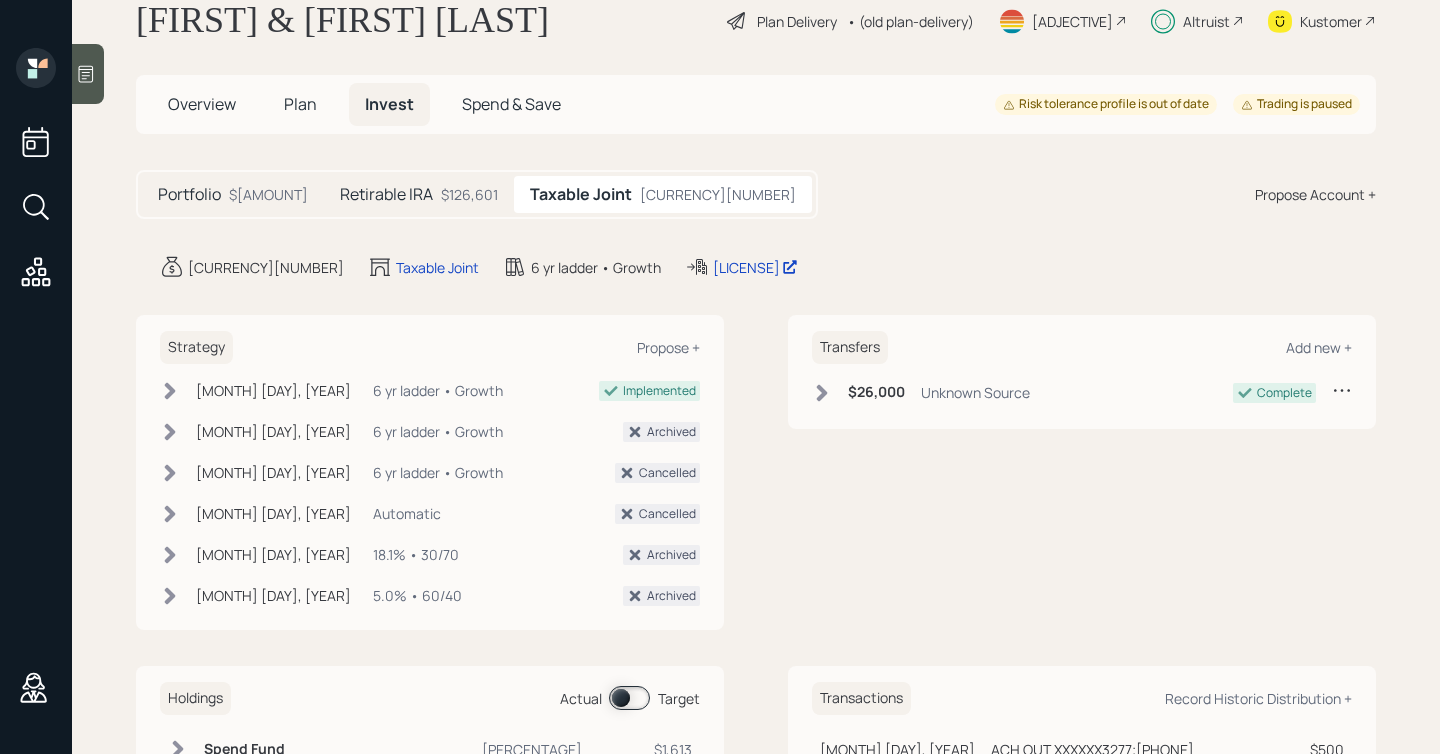 click on "Portfolio $[AMOUNT]" at bounding box center [233, 194] 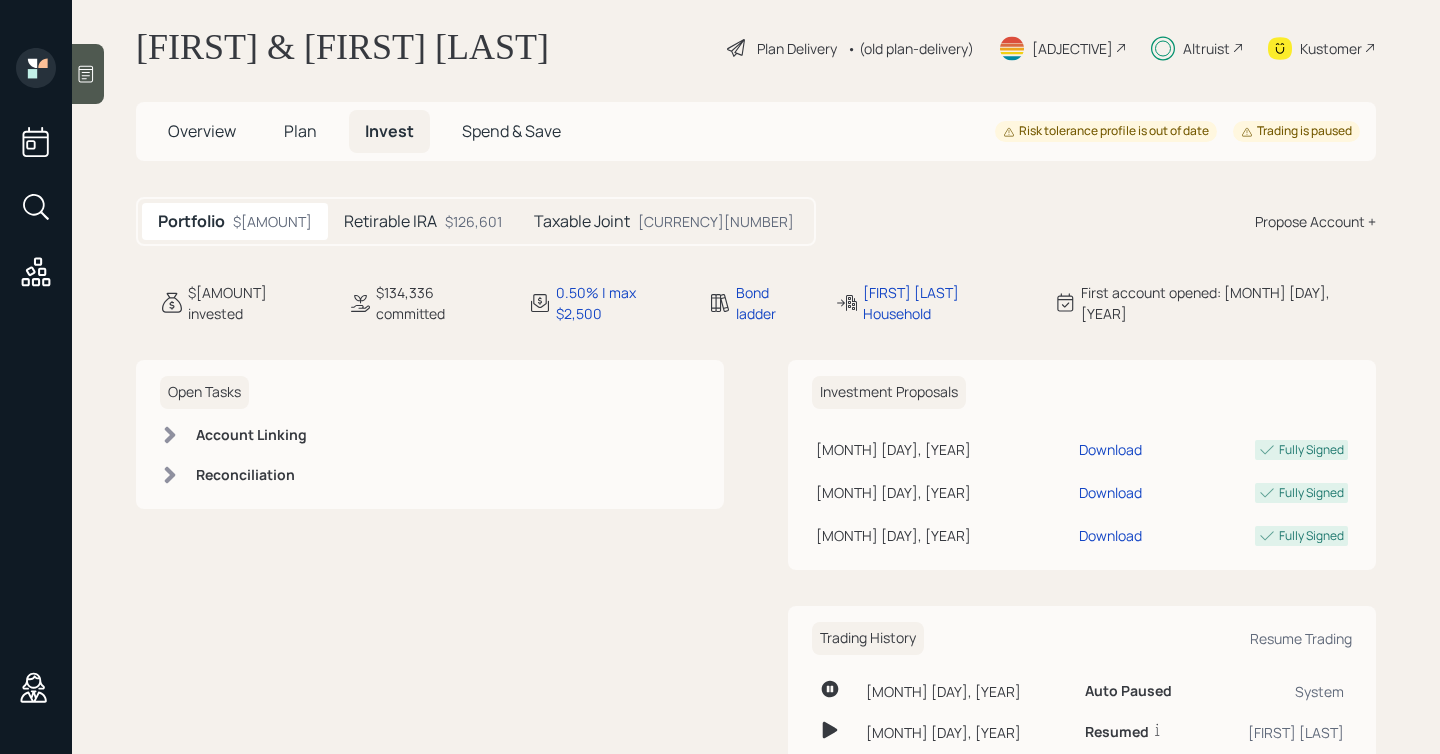scroll, scrollTop: 0, scrollLeft: 0, axis: both 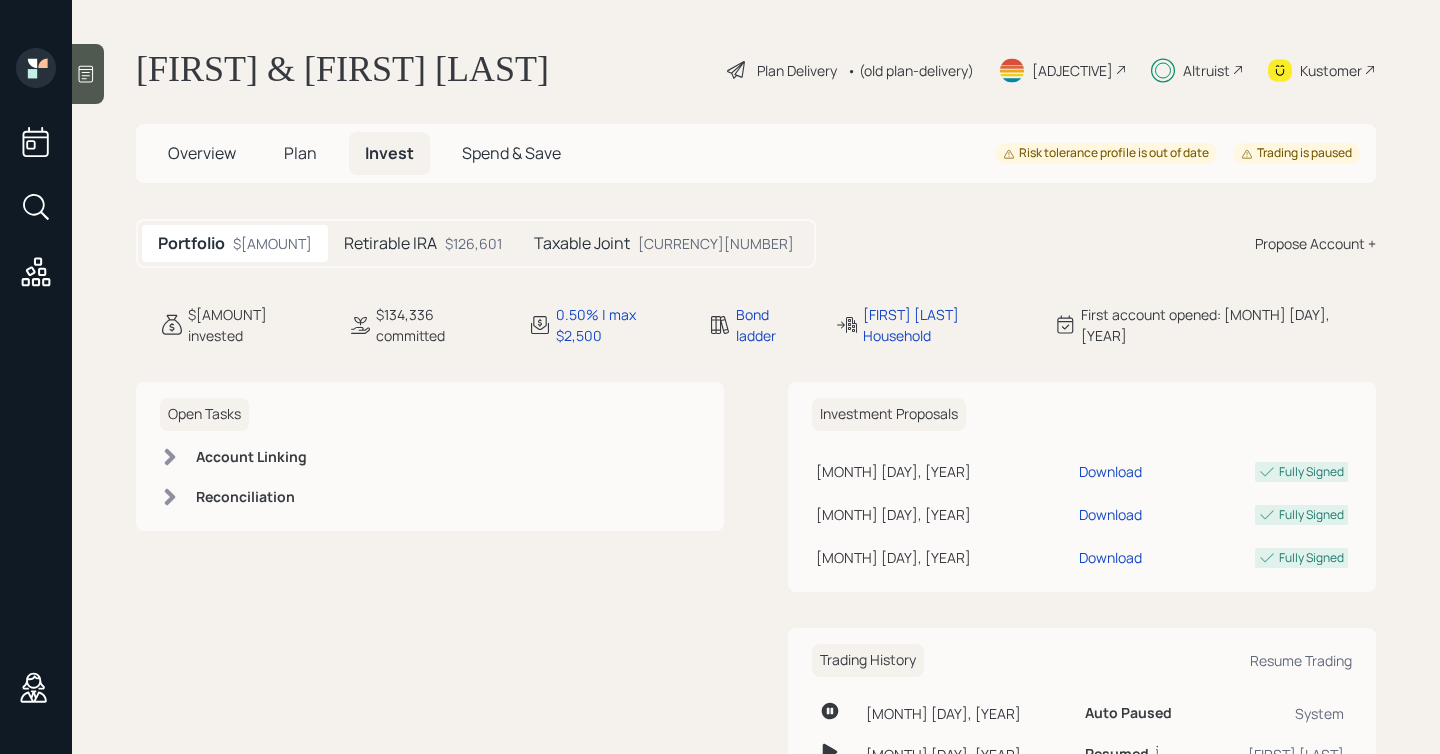 click on "Plan" at bounding box center (202, 153) 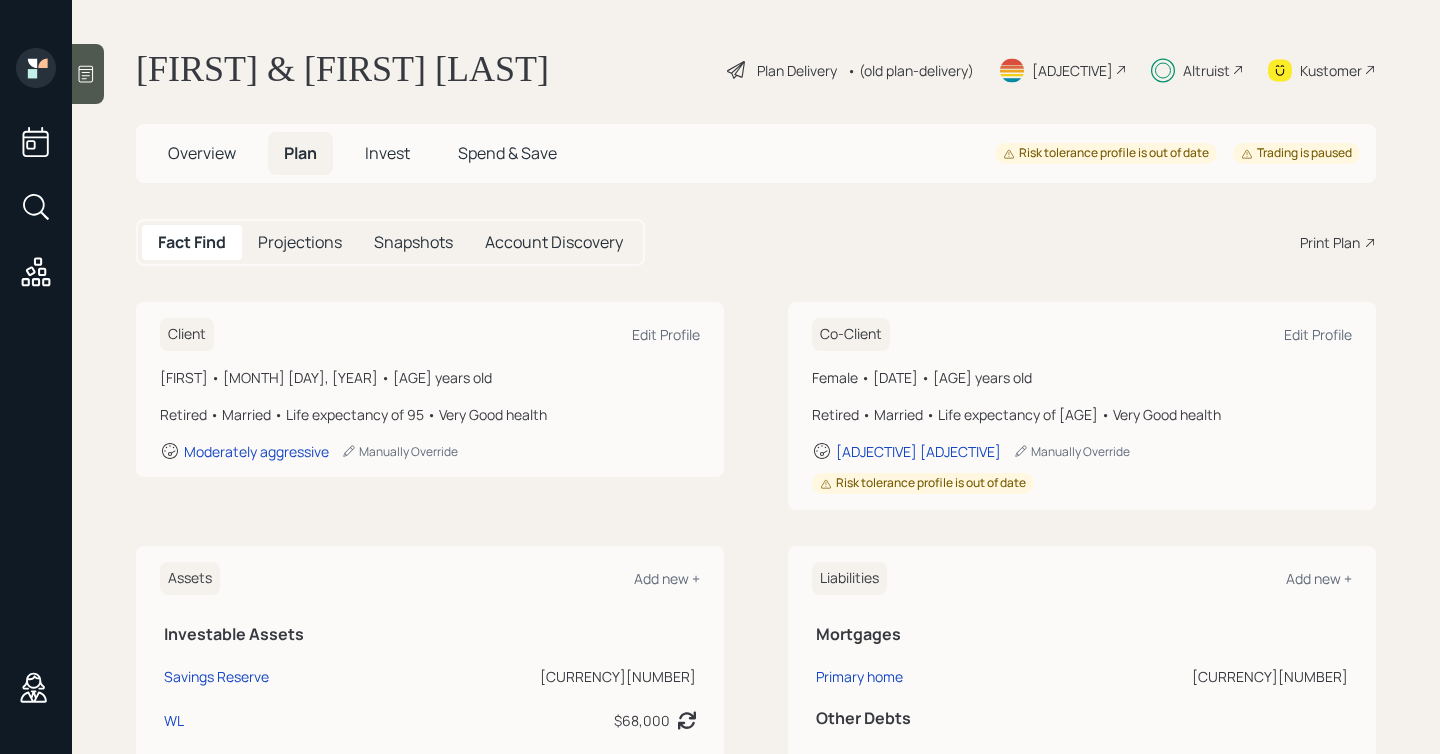 click on "Projections" at bounding box center (300, 242) 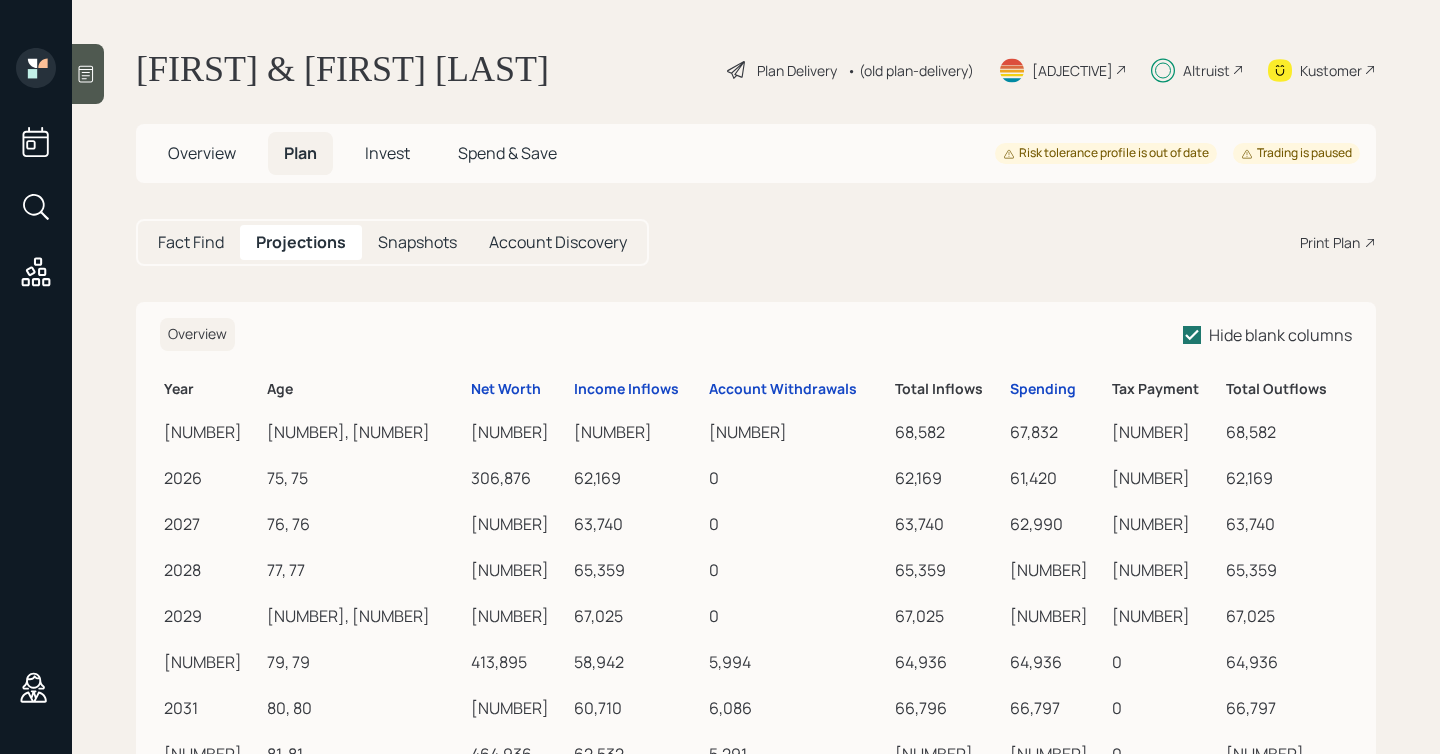 click on "Invest" at bounding box center (202, 153) 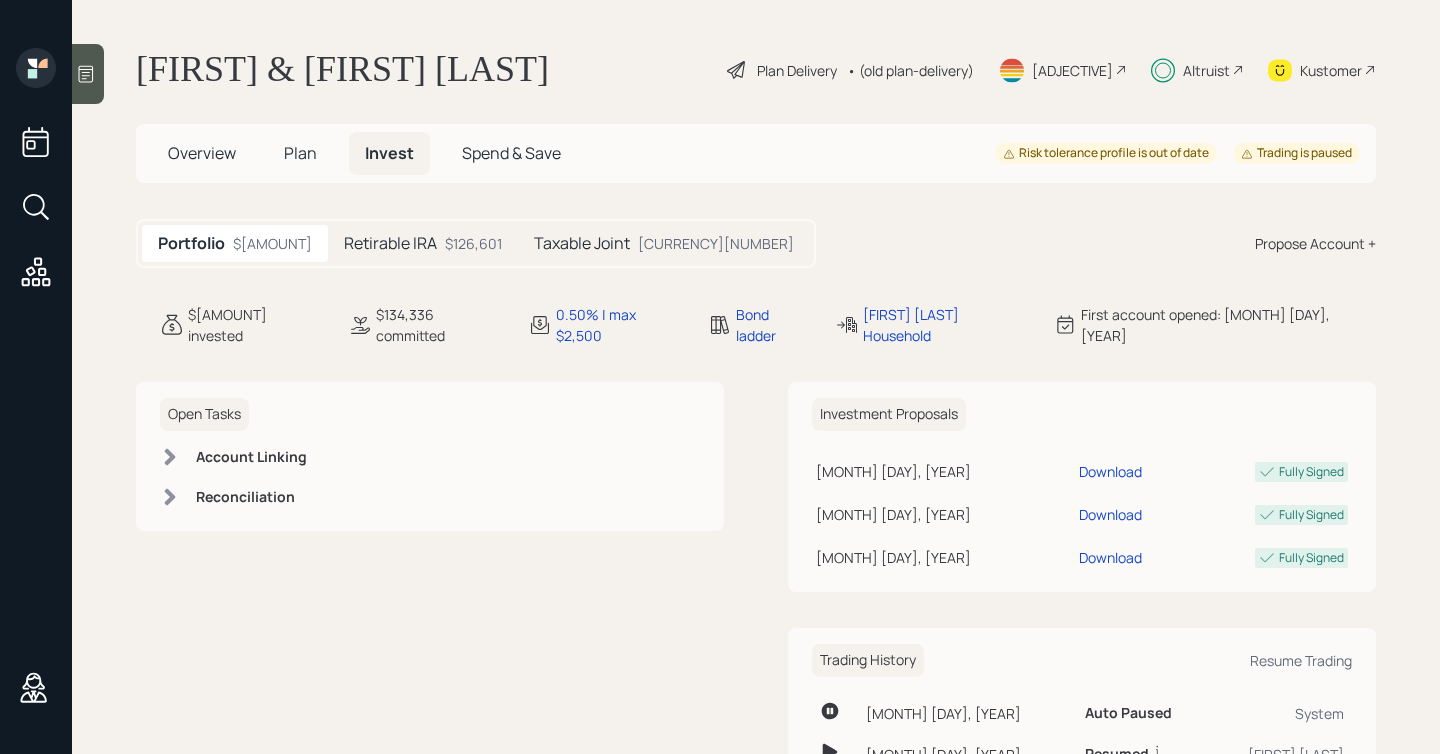 click on "Account Linking" at bounding box center (236, 457) 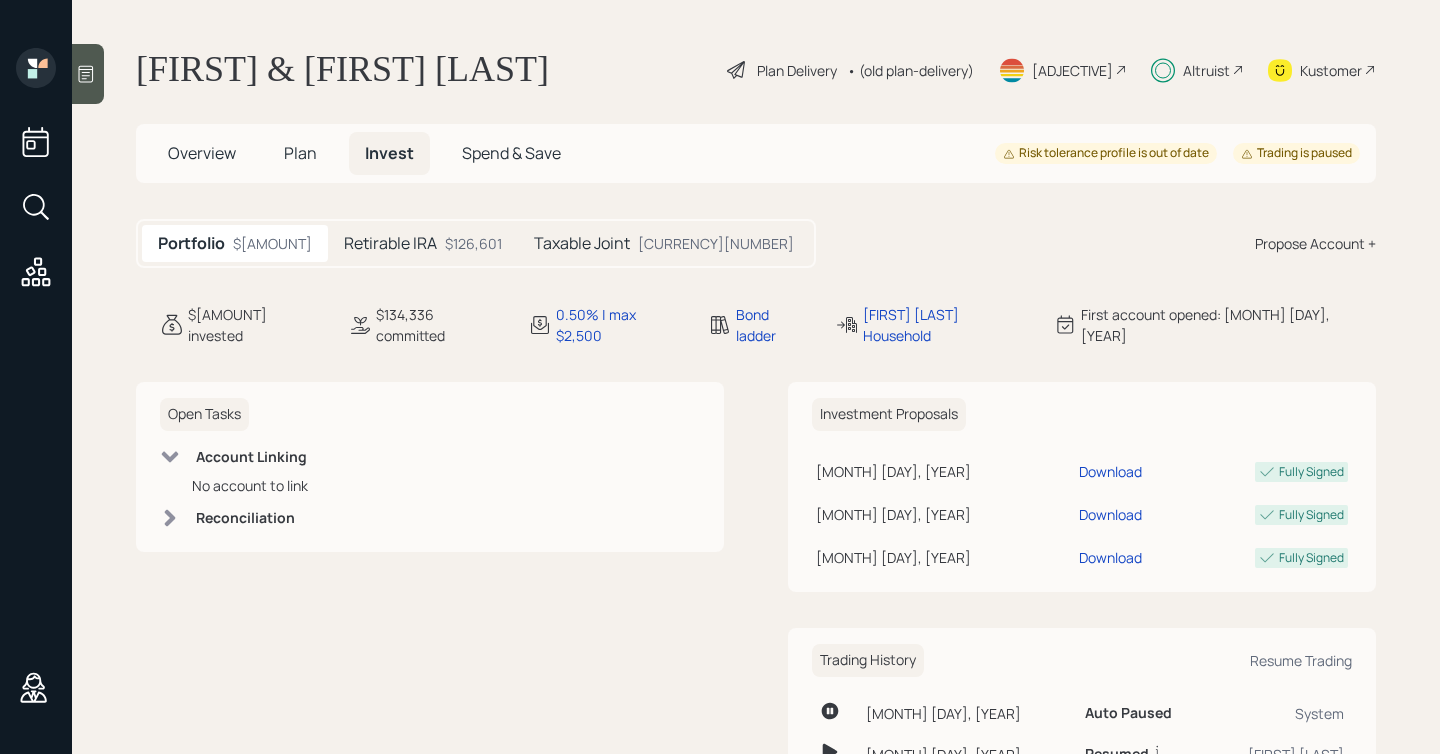 click on "Account Linking" at bounding box center (236, 457) 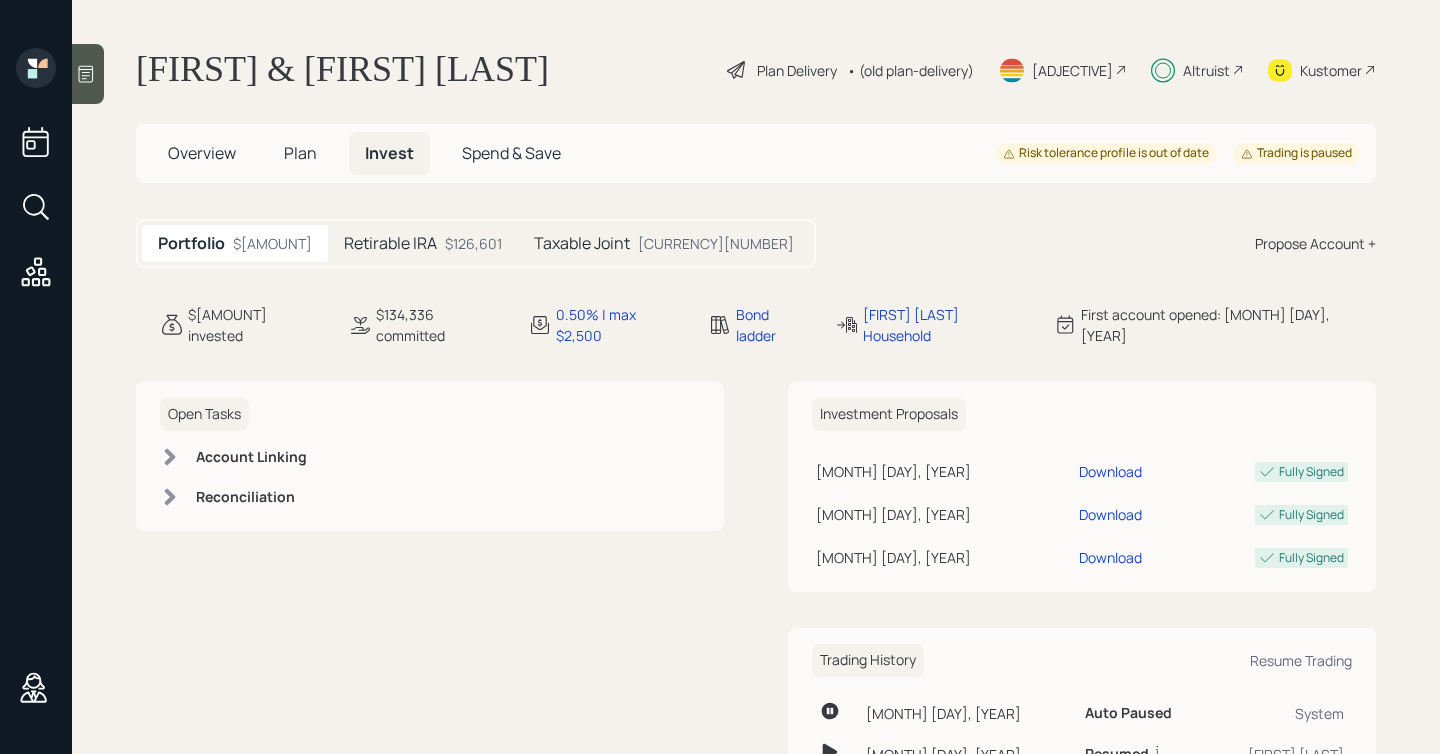 click at bounding box center [170, 497] 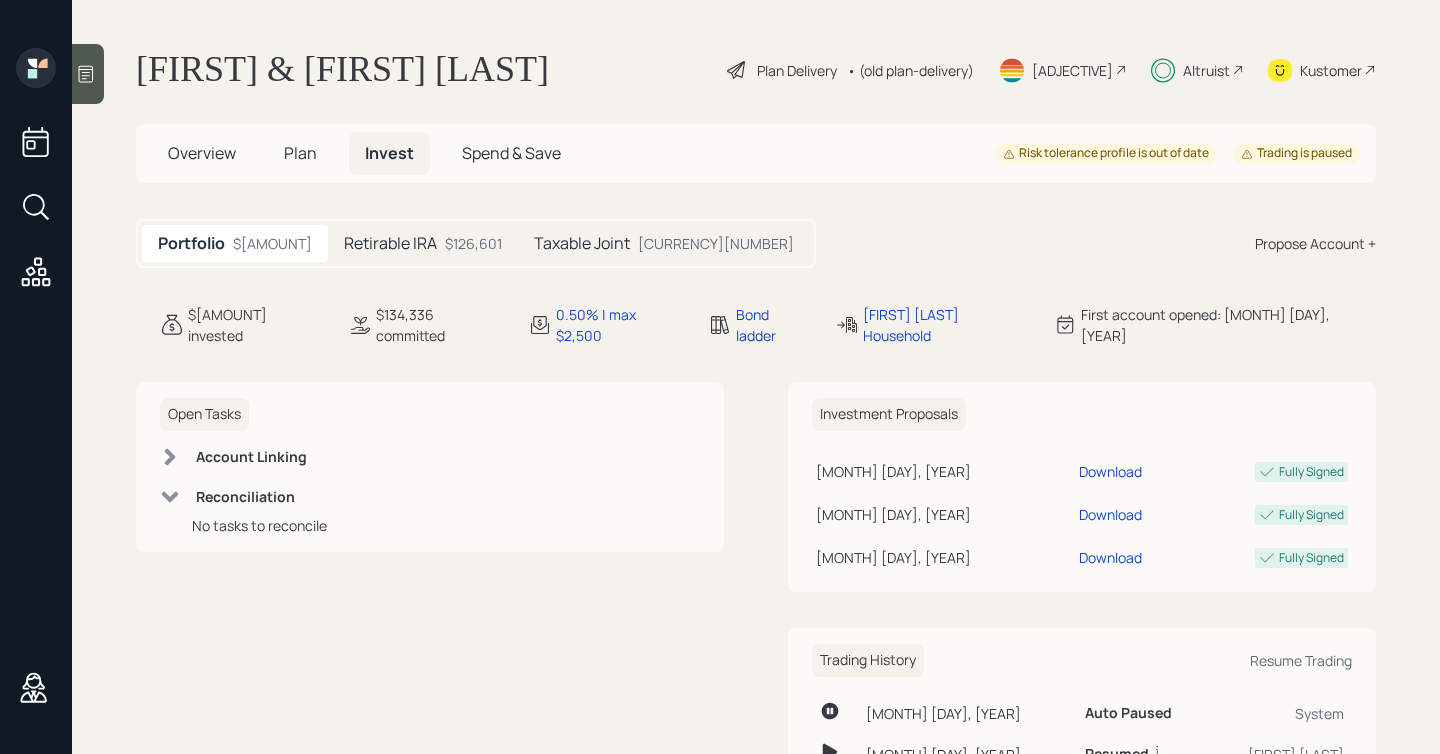 click at bounding box center (170, 497) 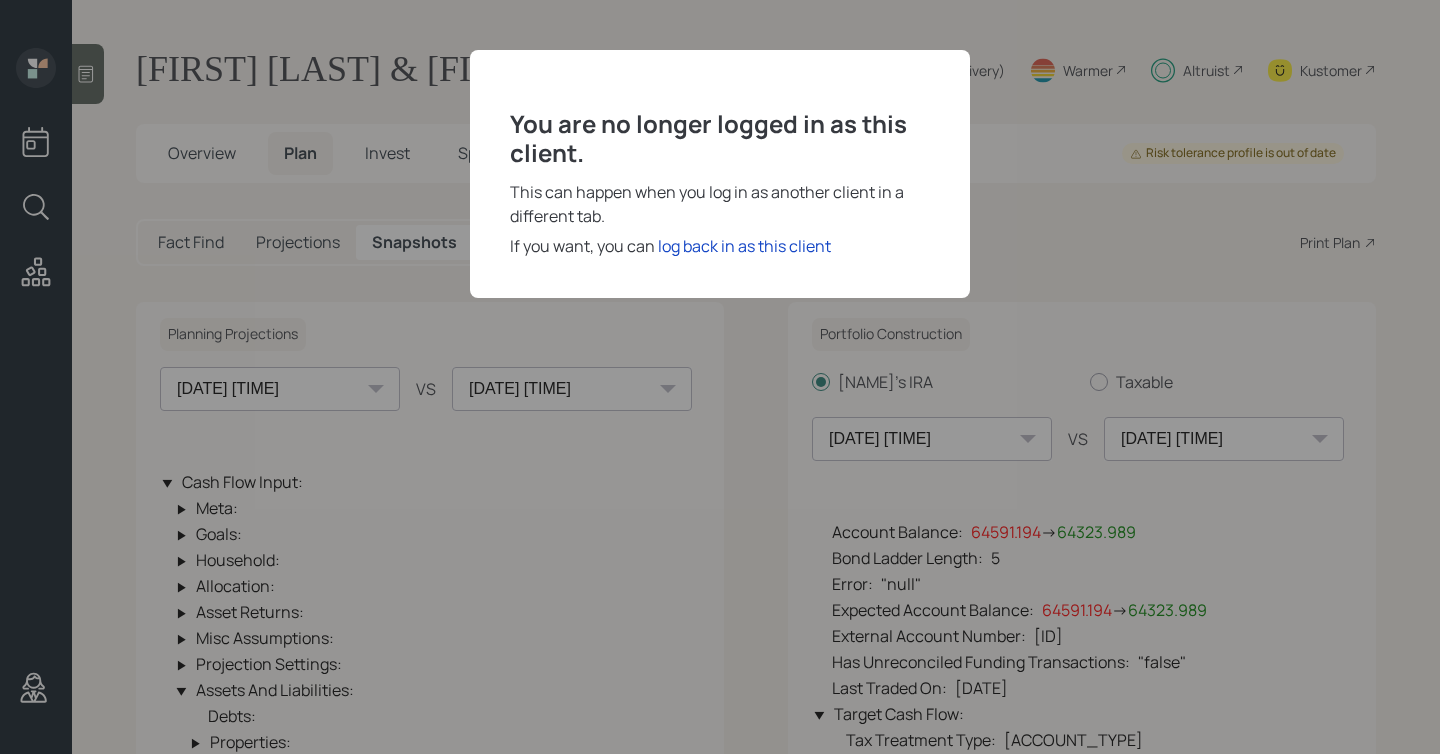 scroll, scrollTop: 0, scrollLeft: 0, axis: both 